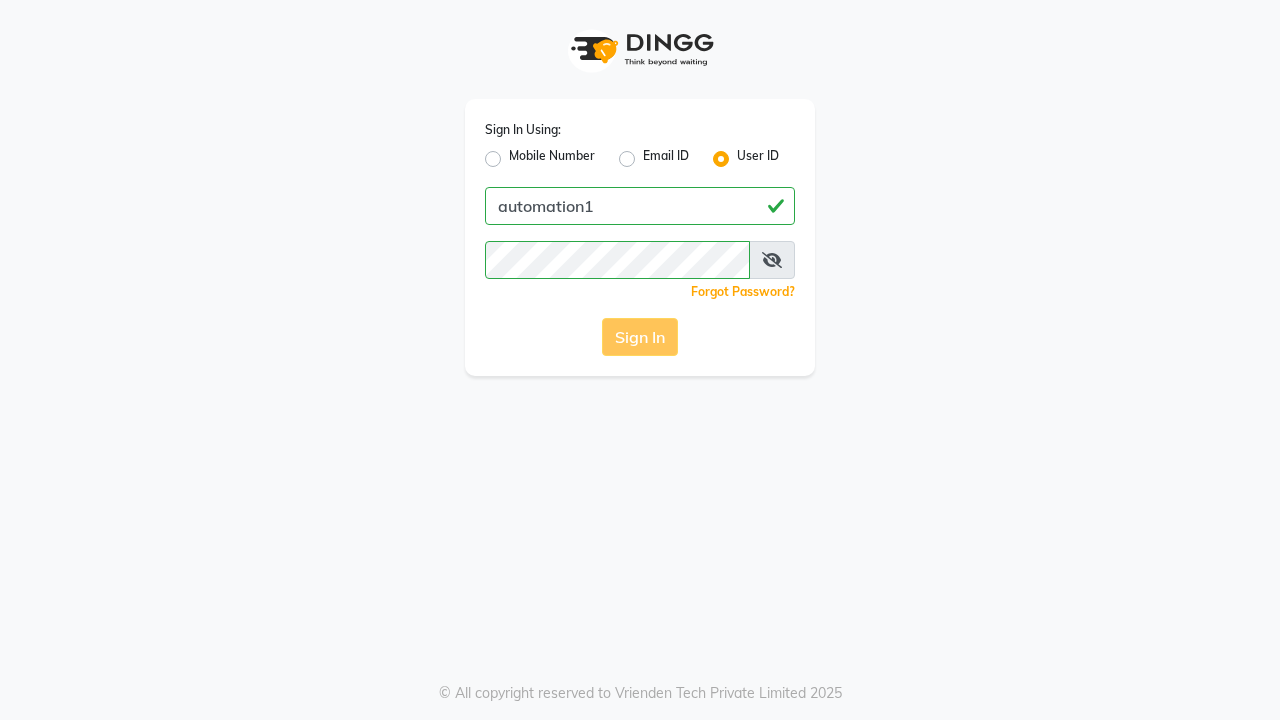 scroll, scrollTop: 0, scrollLeft: 0, axis: both 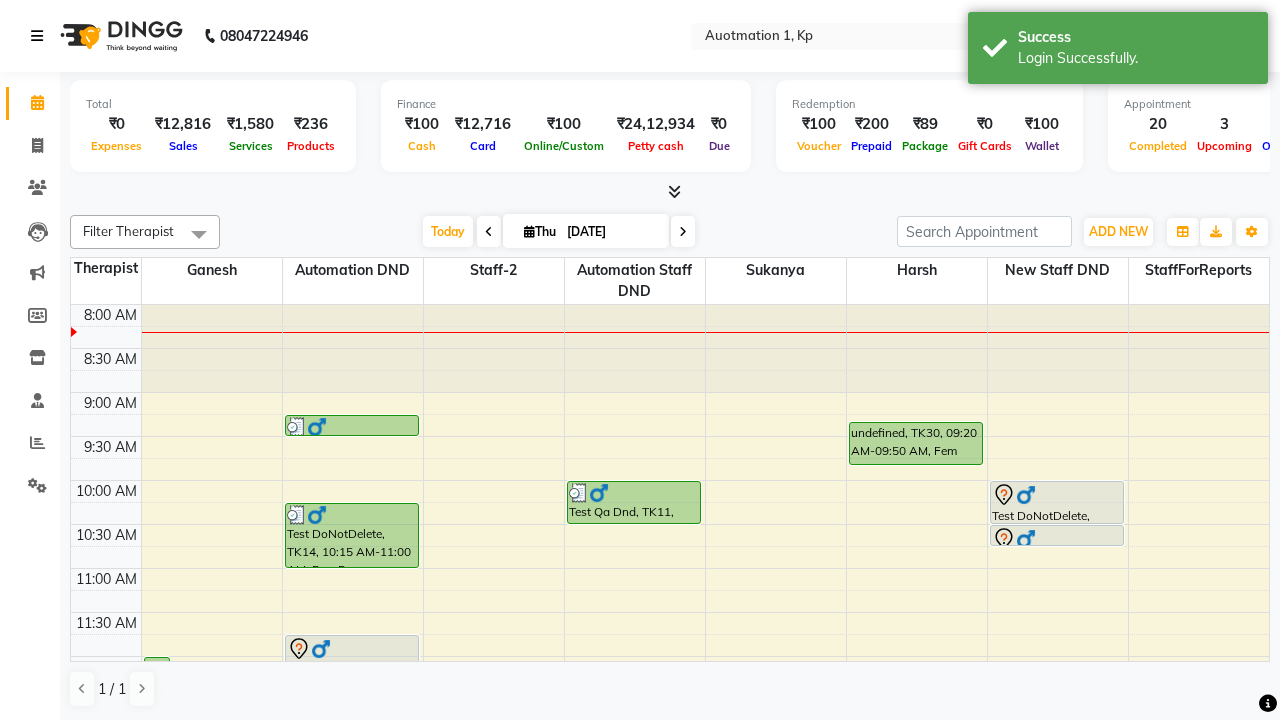click at bounding box center [37, 36] 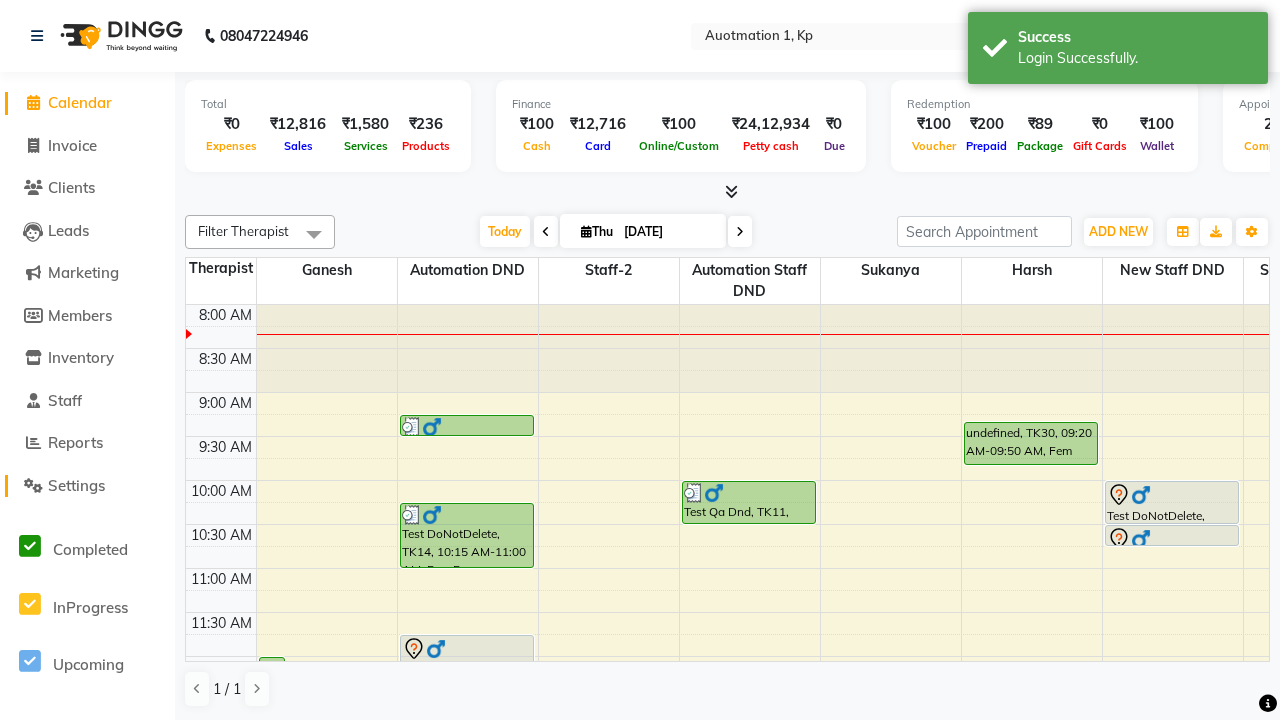 click on "Settings" 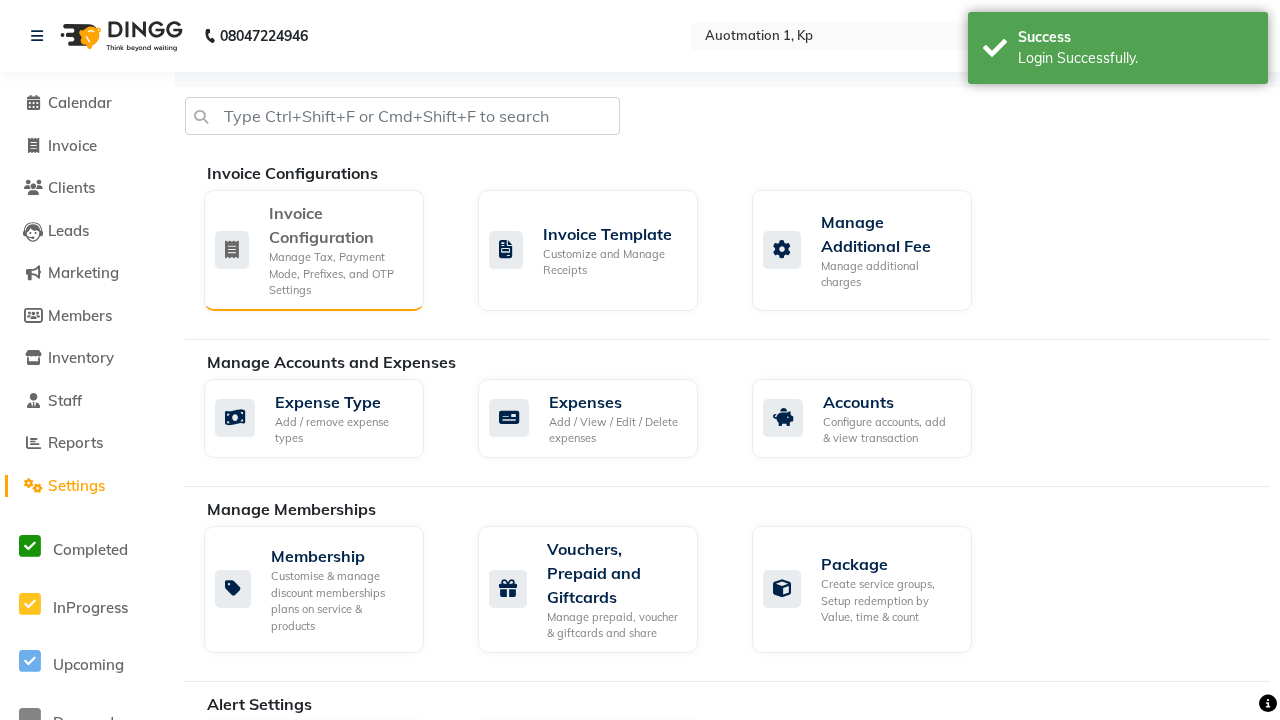 click on "Manage Tax, Payment Mode, Prefixes, and OTP Settings" 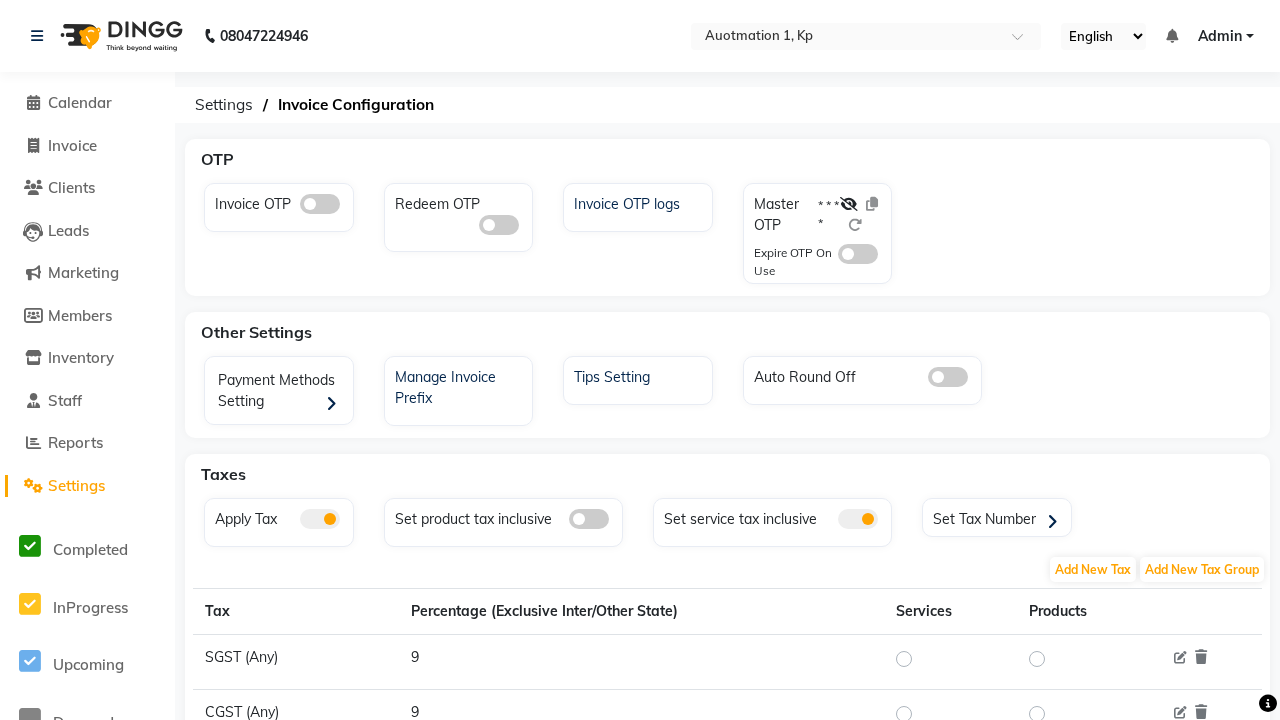 click 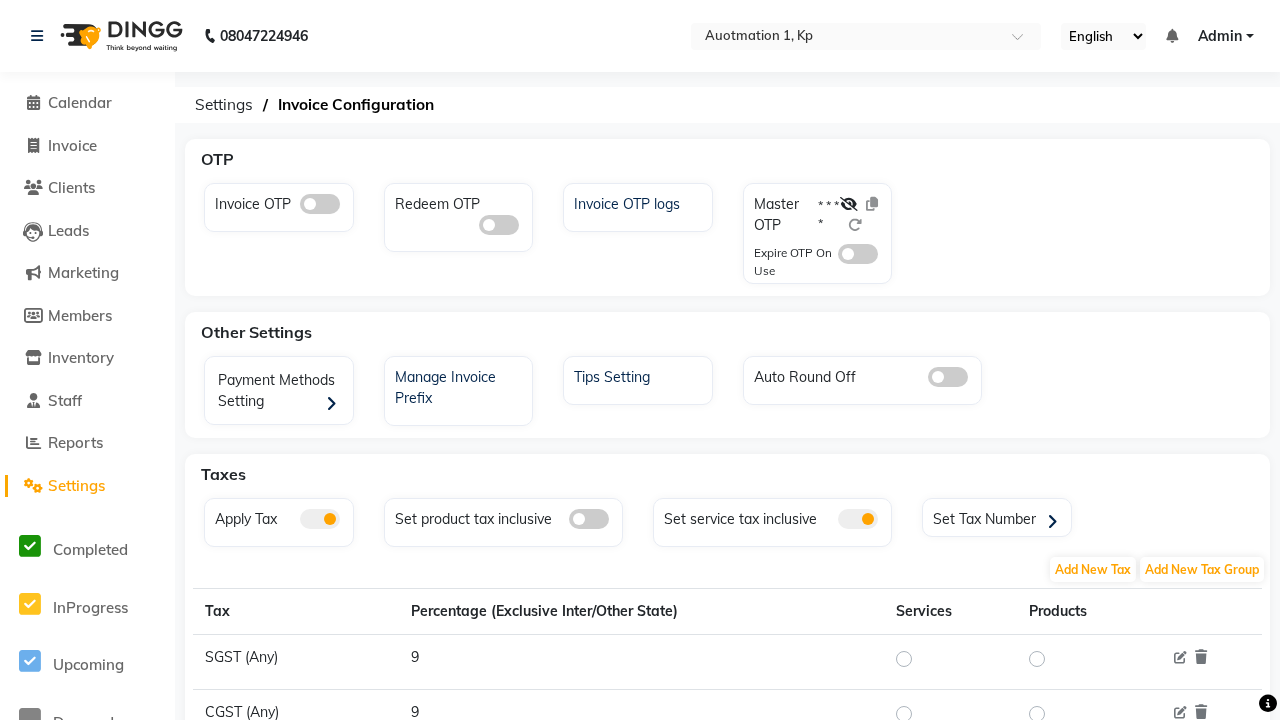 click 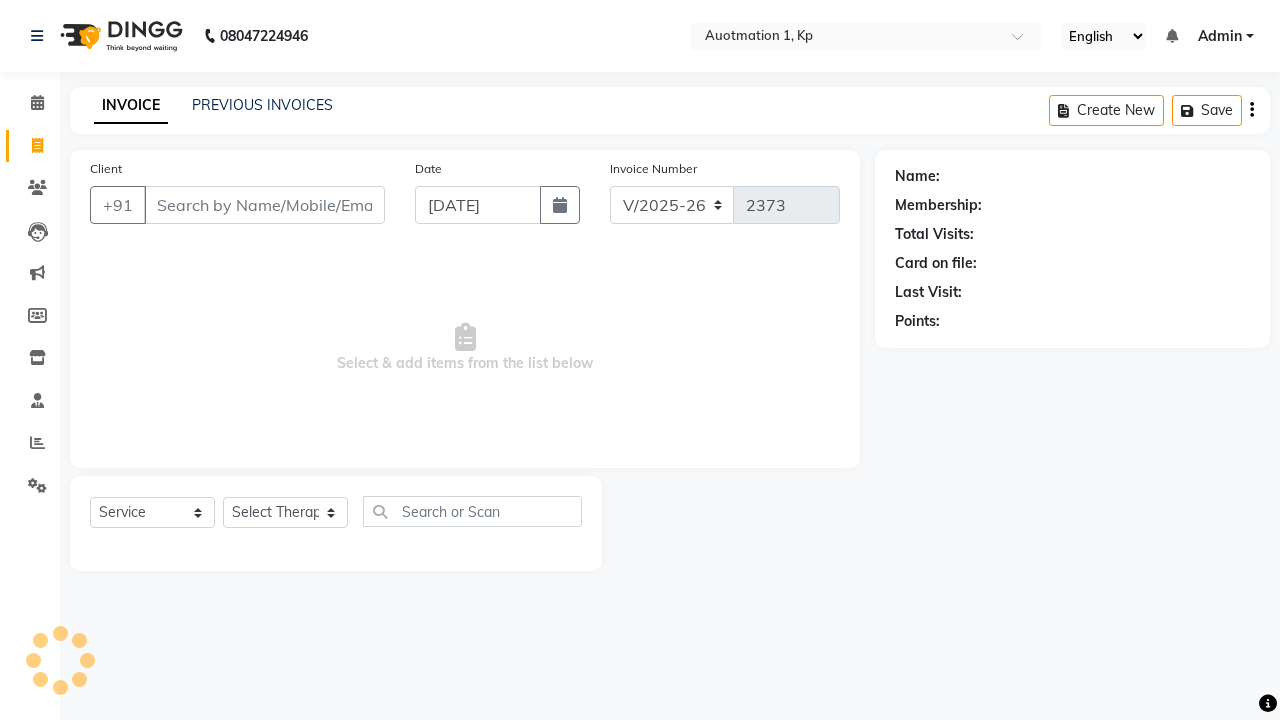 select on "150" 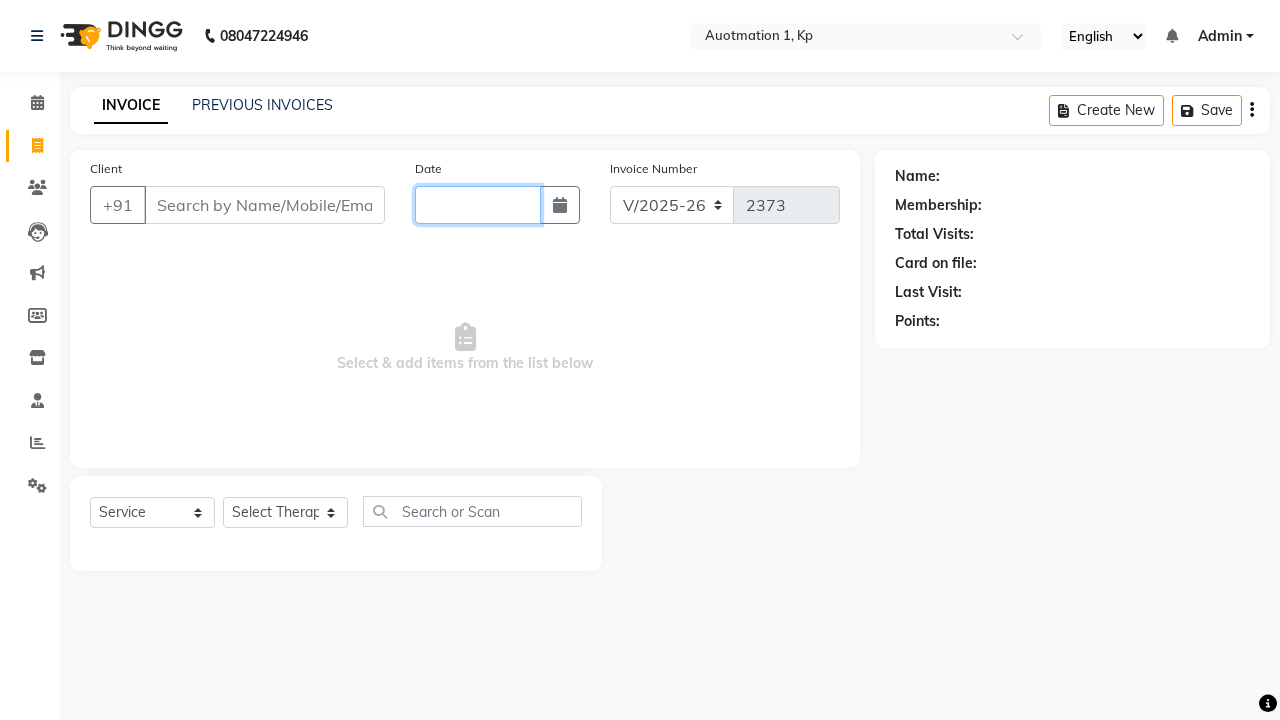 scroll, scrollTop: 0, scrollLeft: 0, axis: both 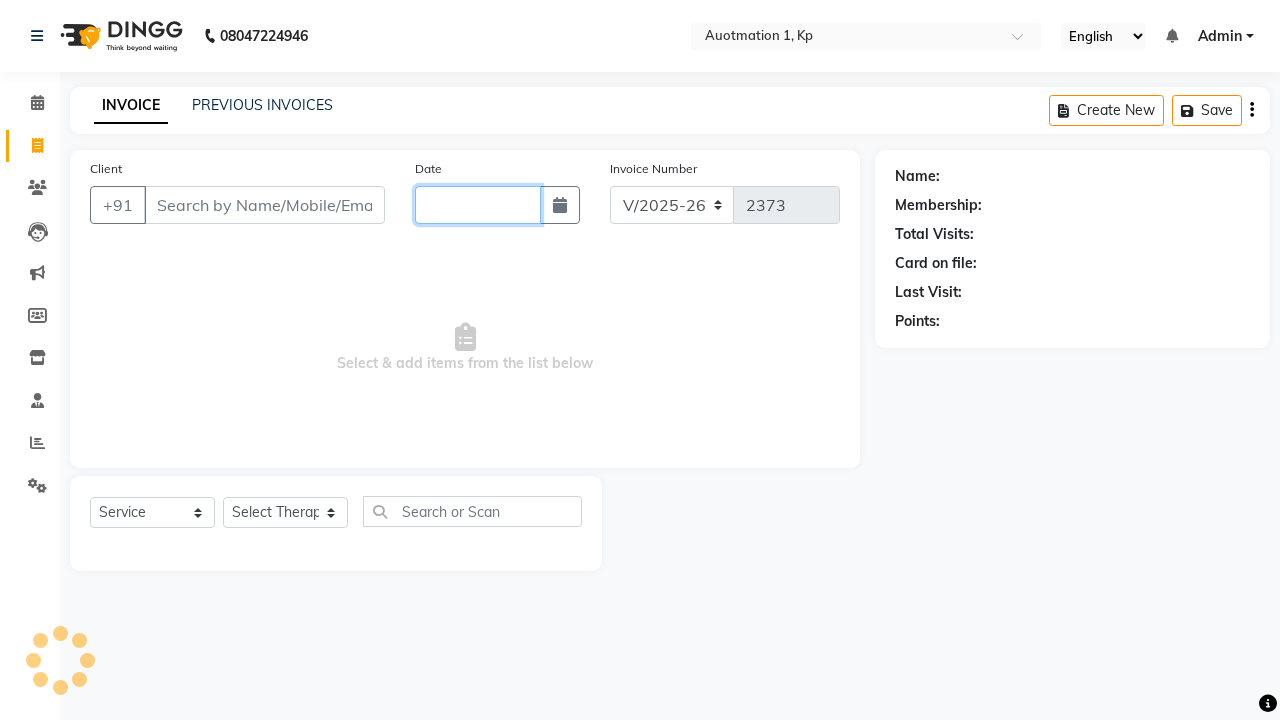 type on "[DATE]" 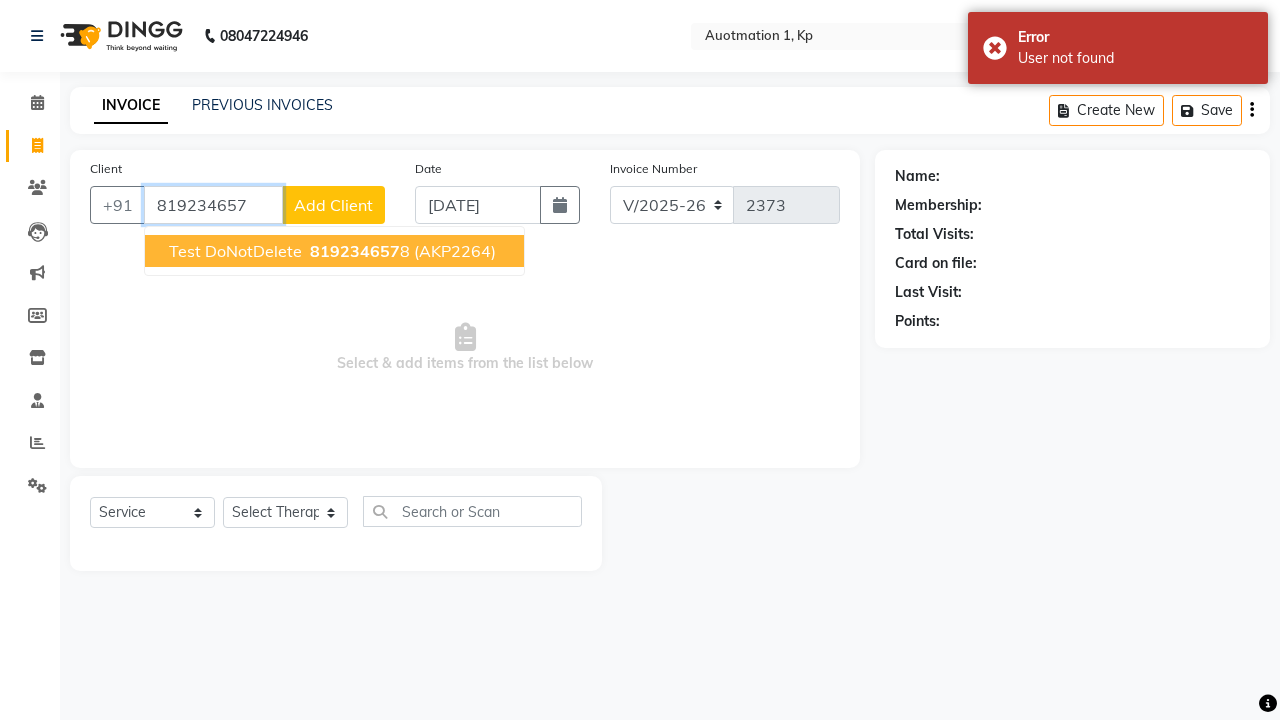 click on "819234657" at bounding box center [355, 251] 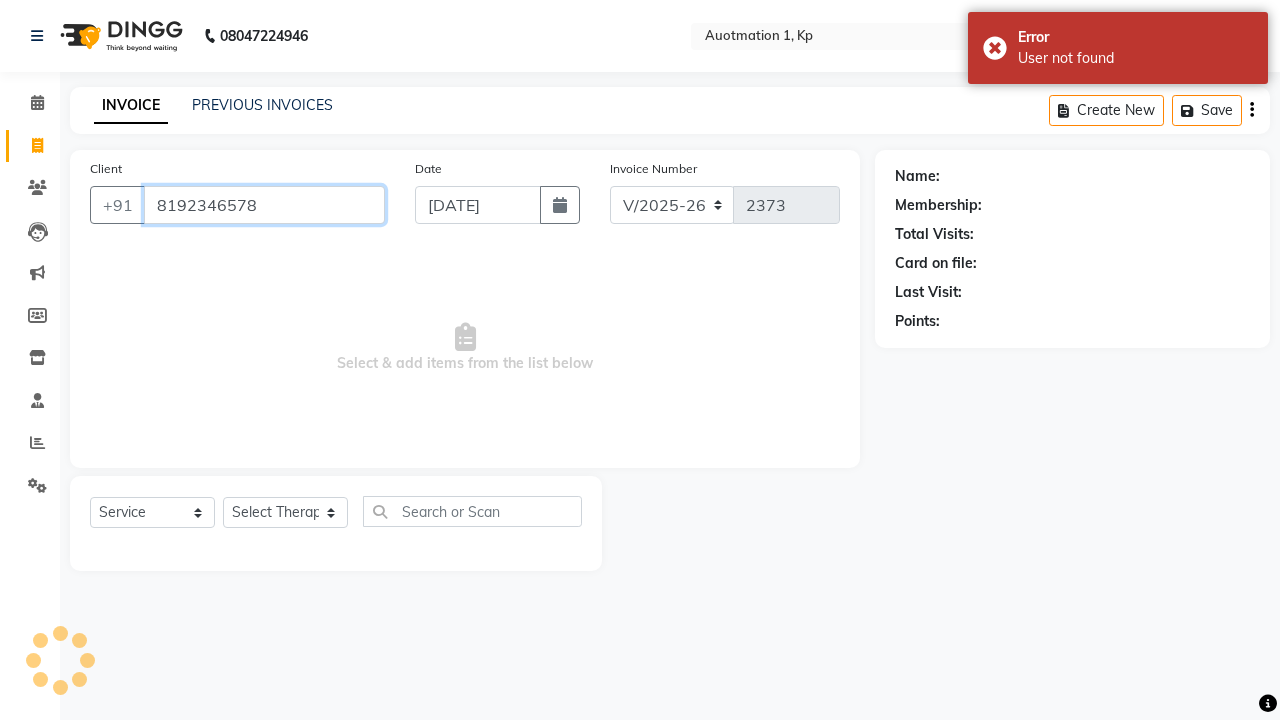 type on "8192346578" 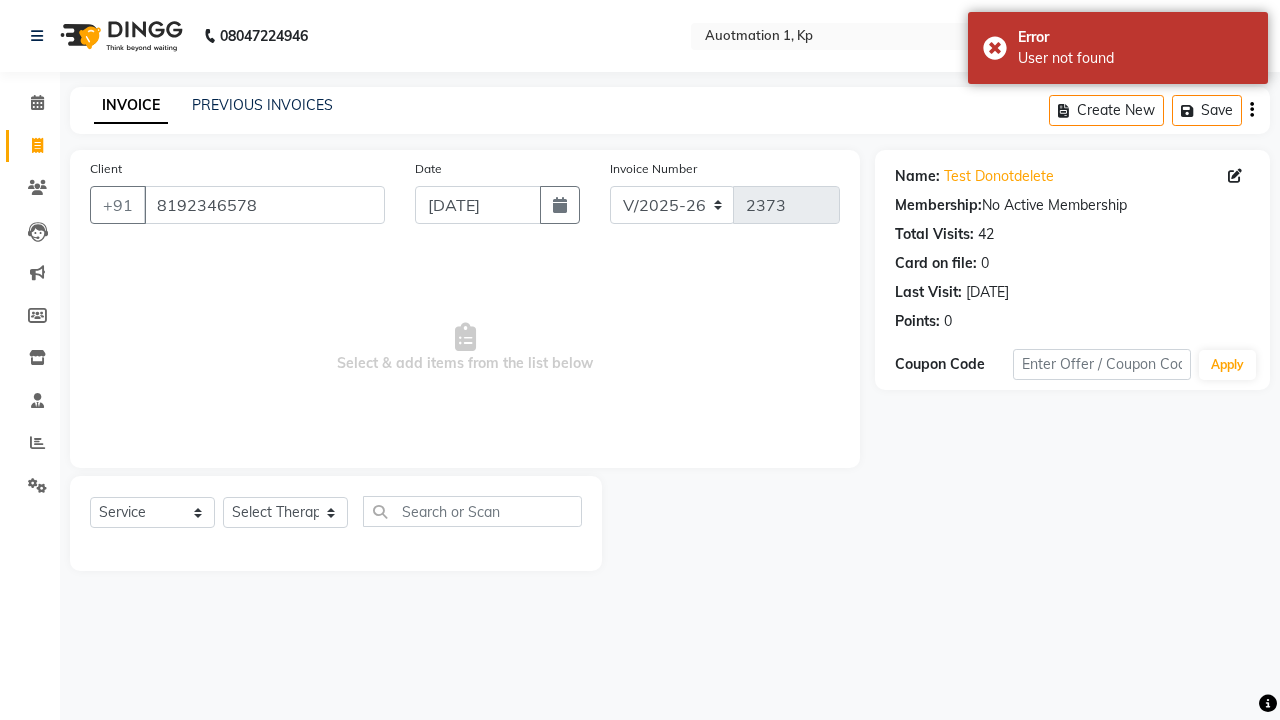 select on "2102" 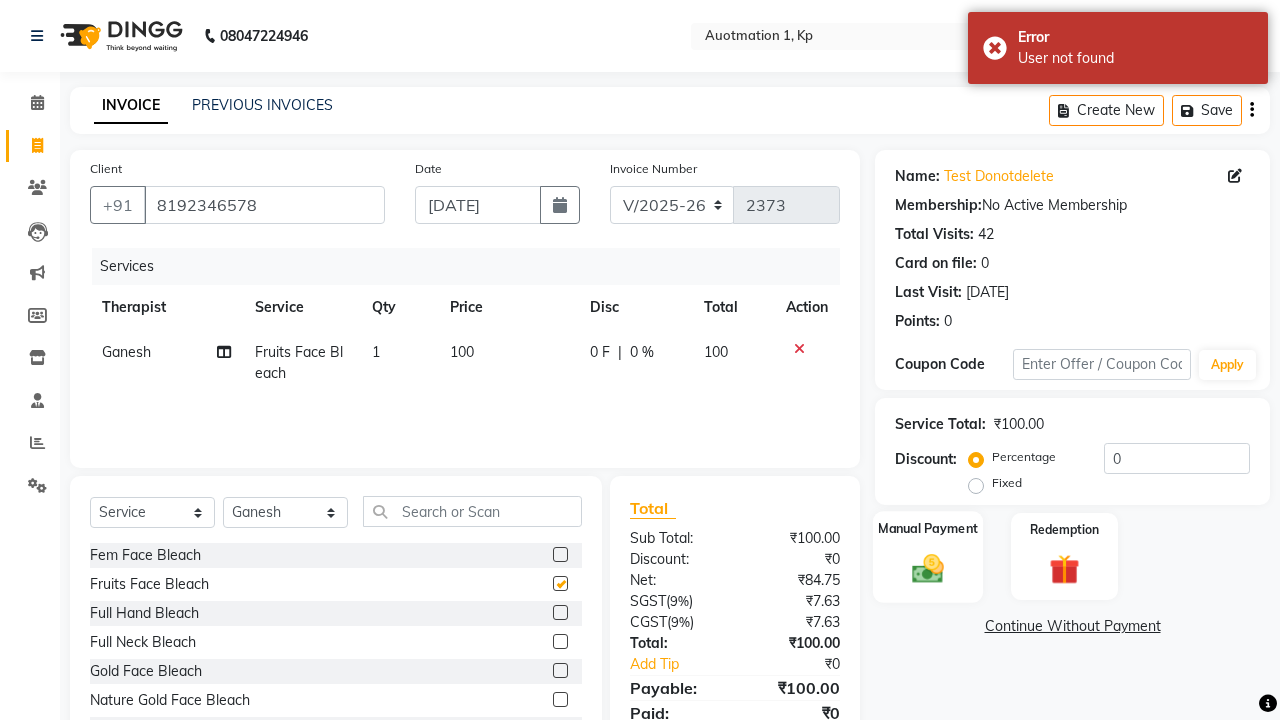 click 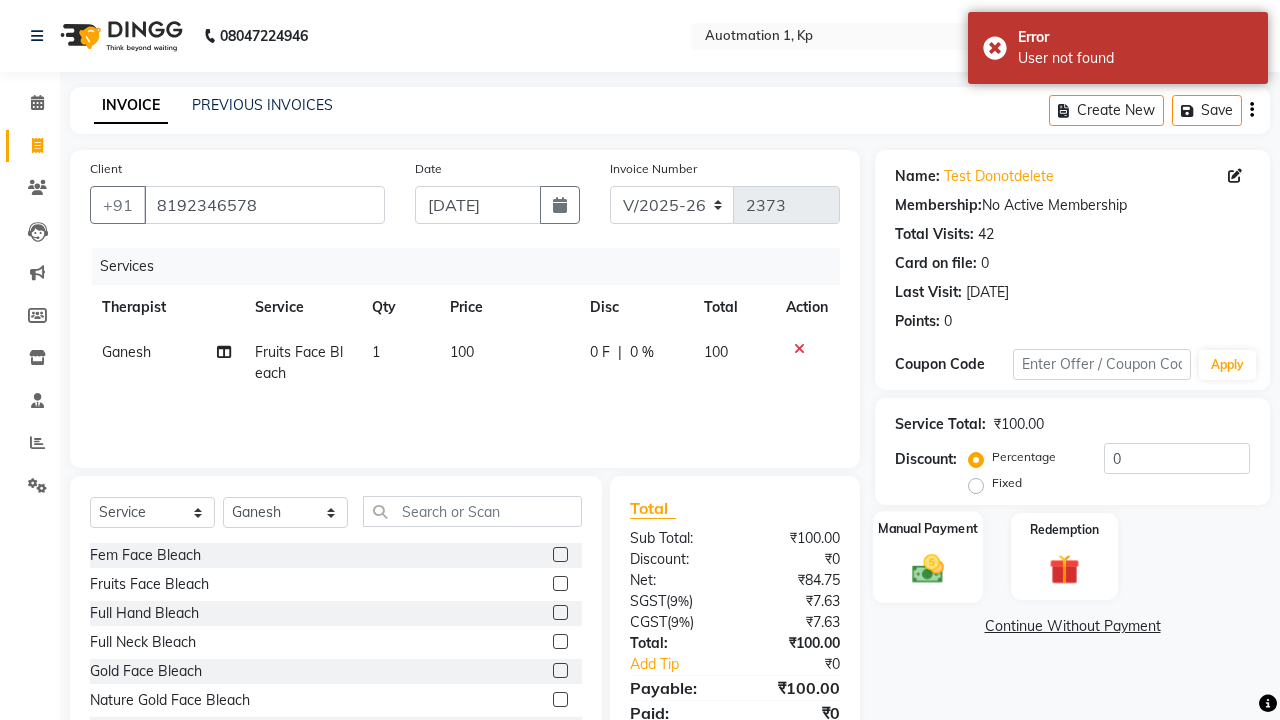 checkbox on "false" 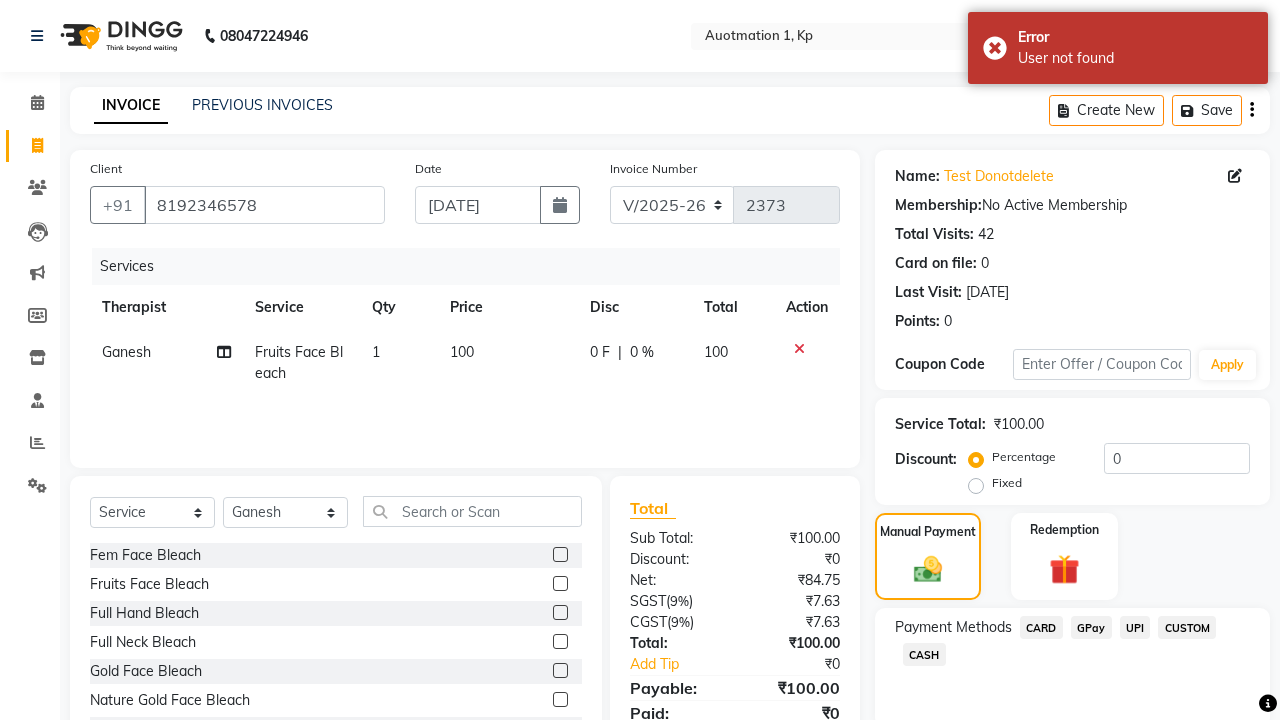 click on "CARD" 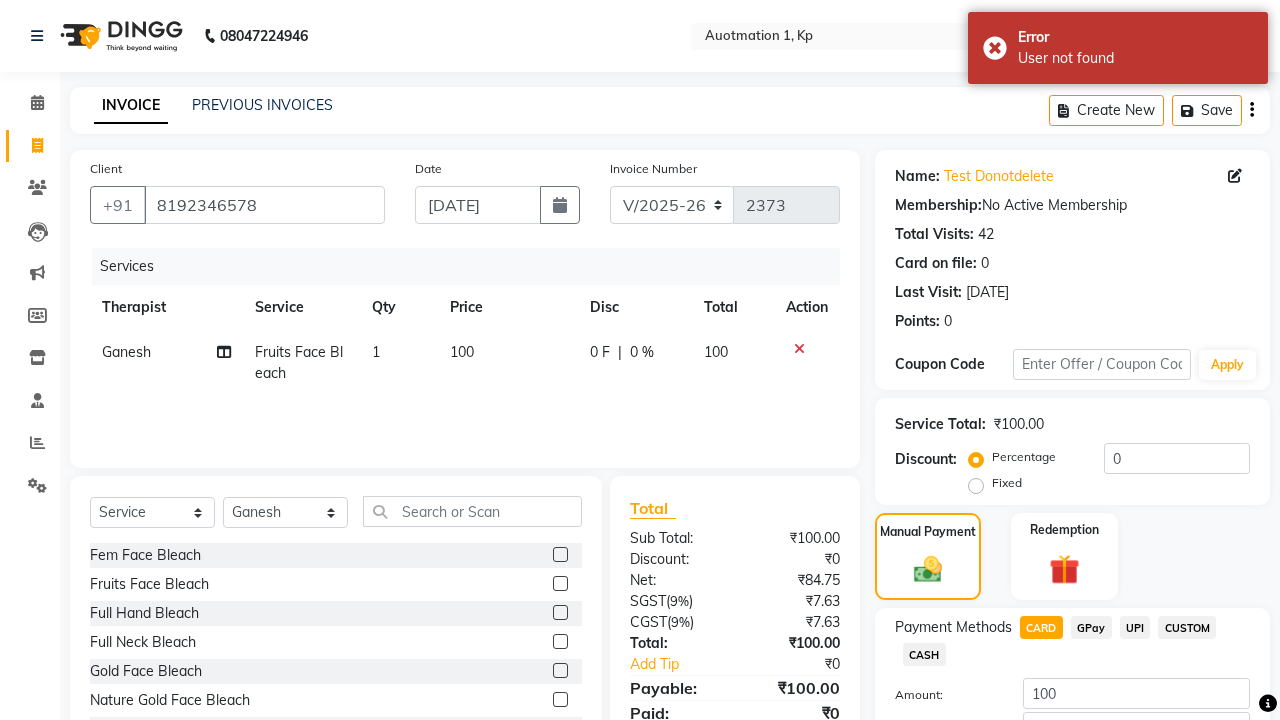 scroll, scrollTop: 135, scrollLeft: 0, axis: vertical 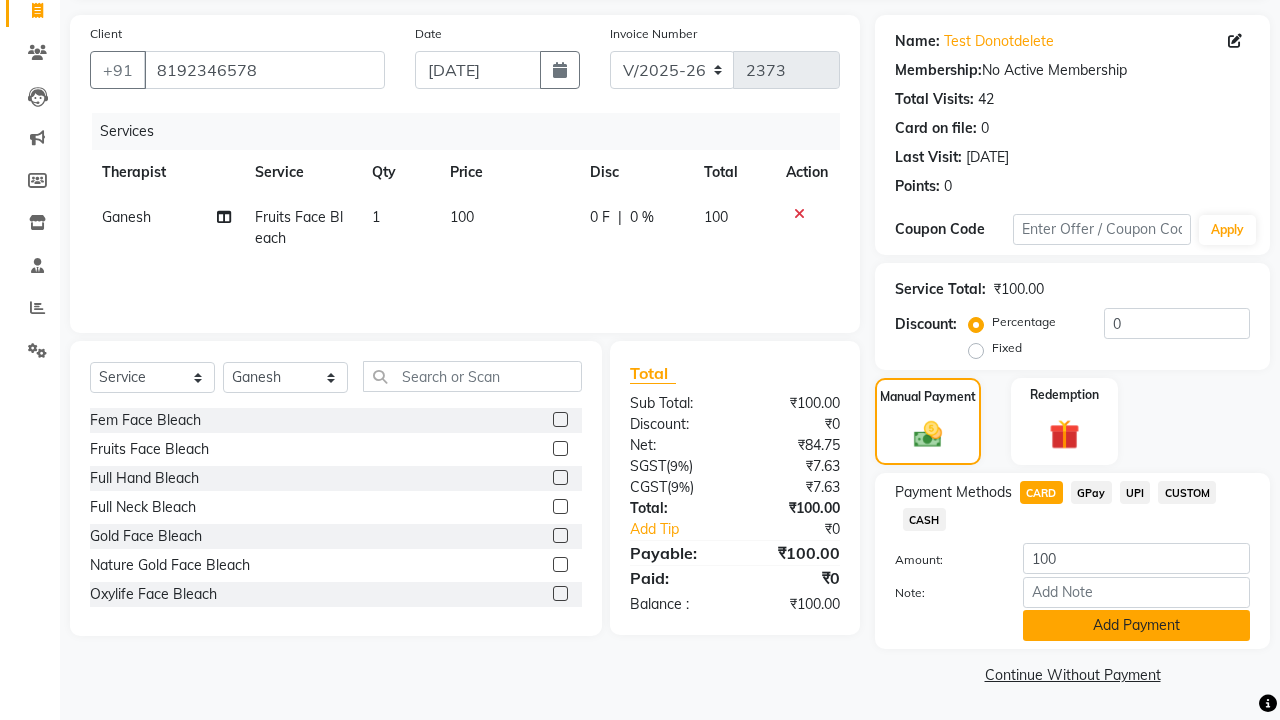 click on "Add Payment" 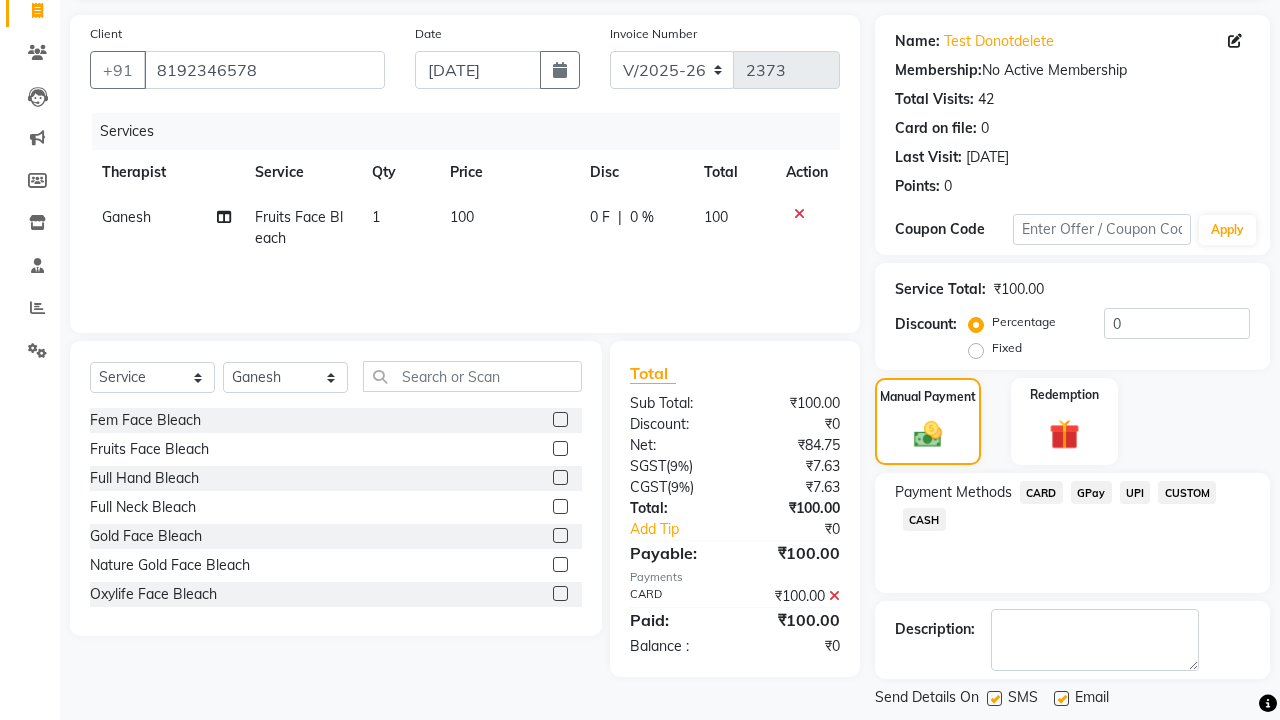 click on "Generate OTP" 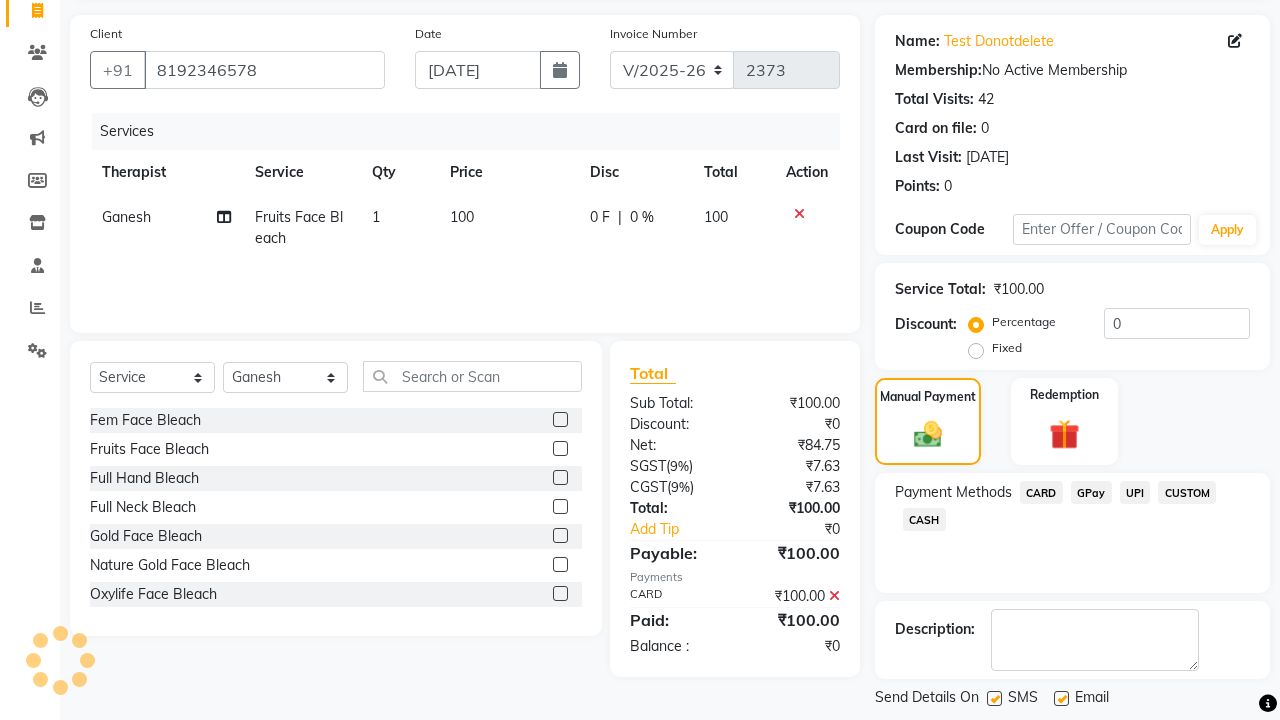 scroll, scrollTop: 231, scrollLeft: 0, axis: vertical 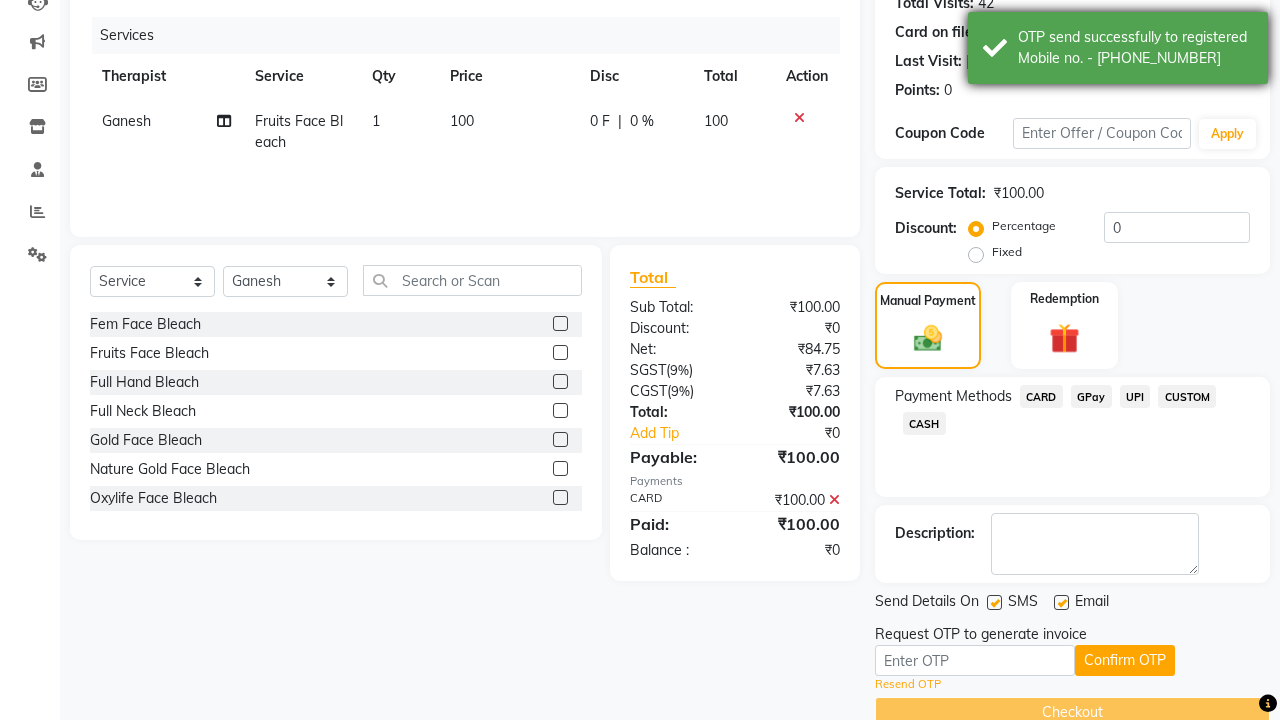 click on "OTP send successfully to registered  Mobile no. - 918192346578" at bounding box center (1135, 48) 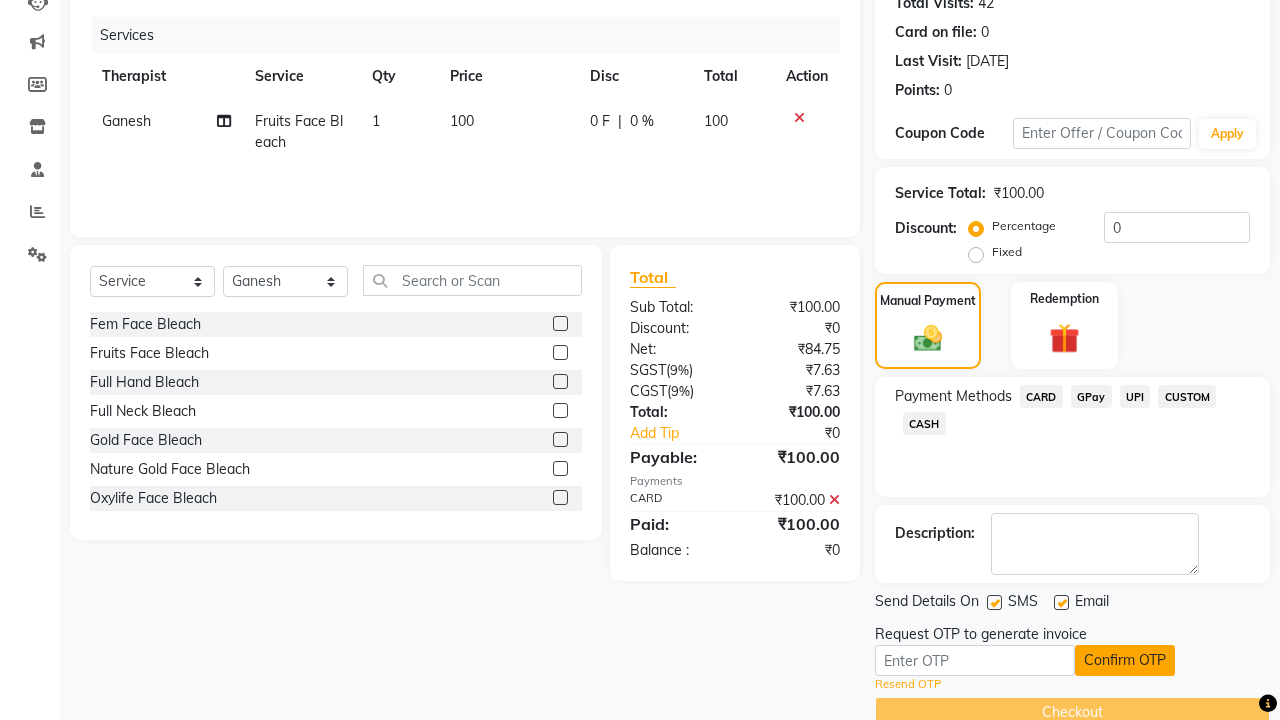 click on "Confirm OTP" 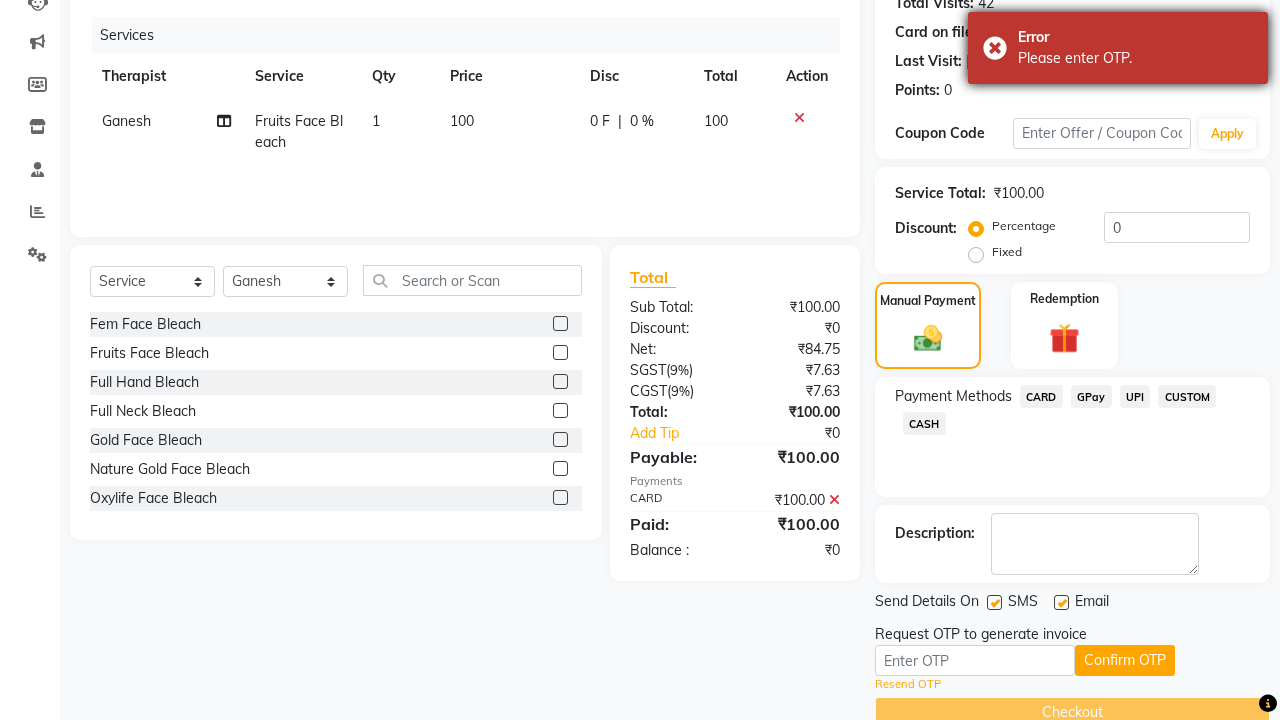 click on "Please enter OTP." at bounding box center [1135, 58] 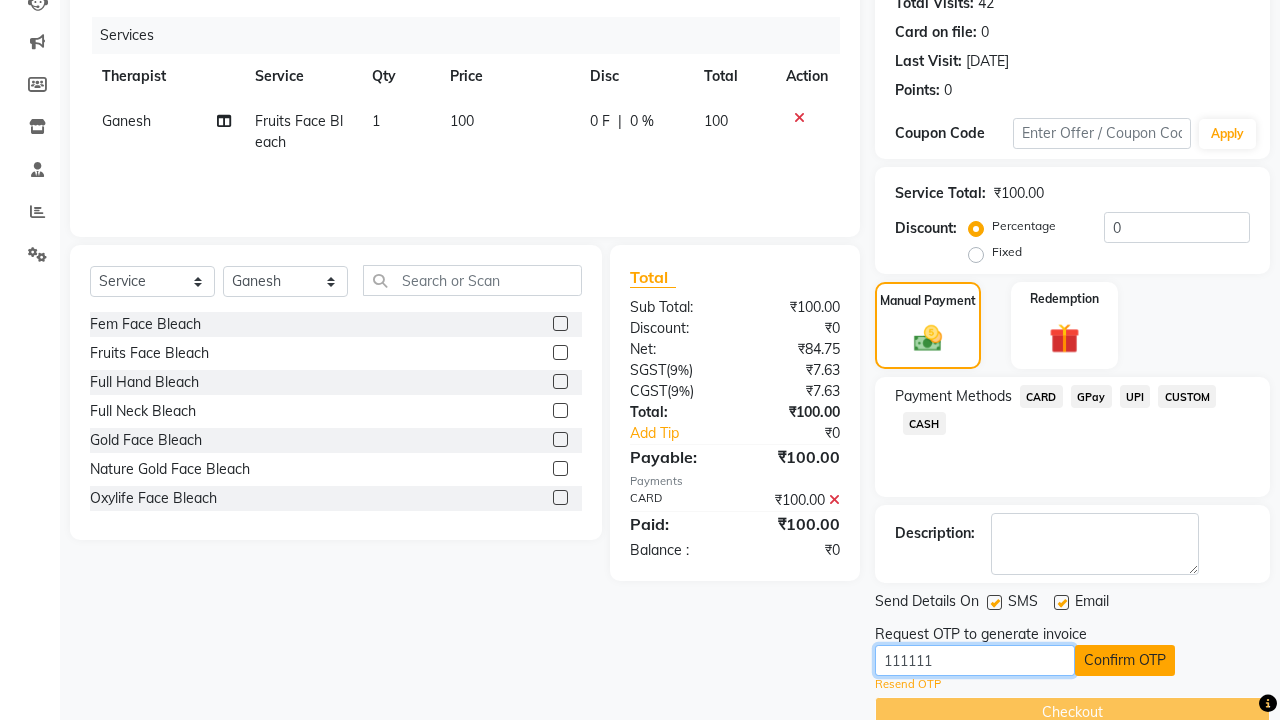 type on "111111" 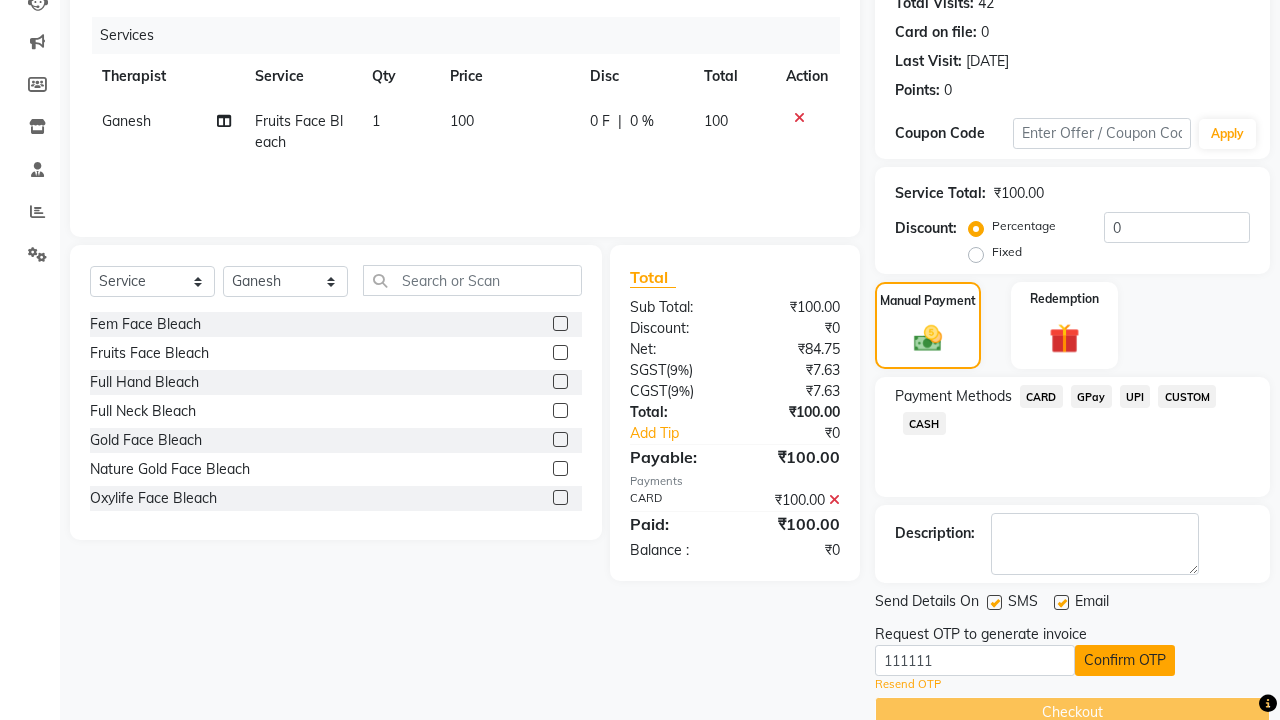 click on "Confirm OTP" 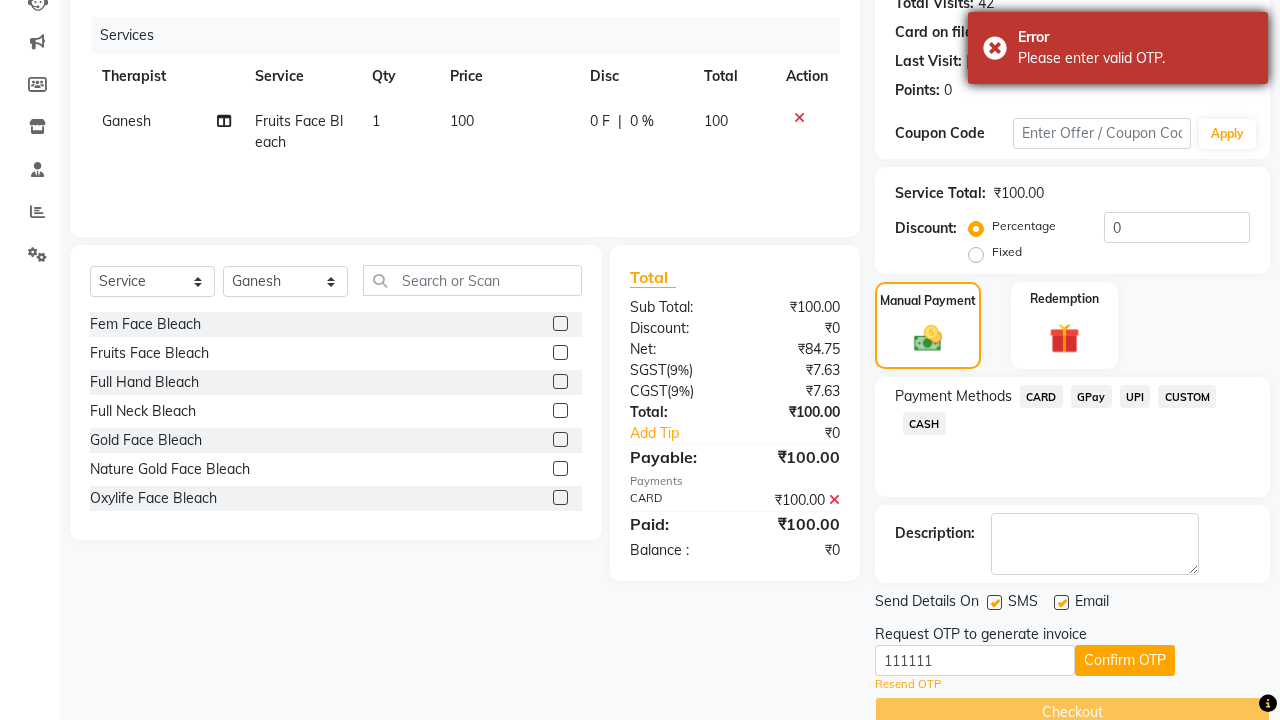 click on "Please enter valid OTP." at bounding box center [1135, 58] 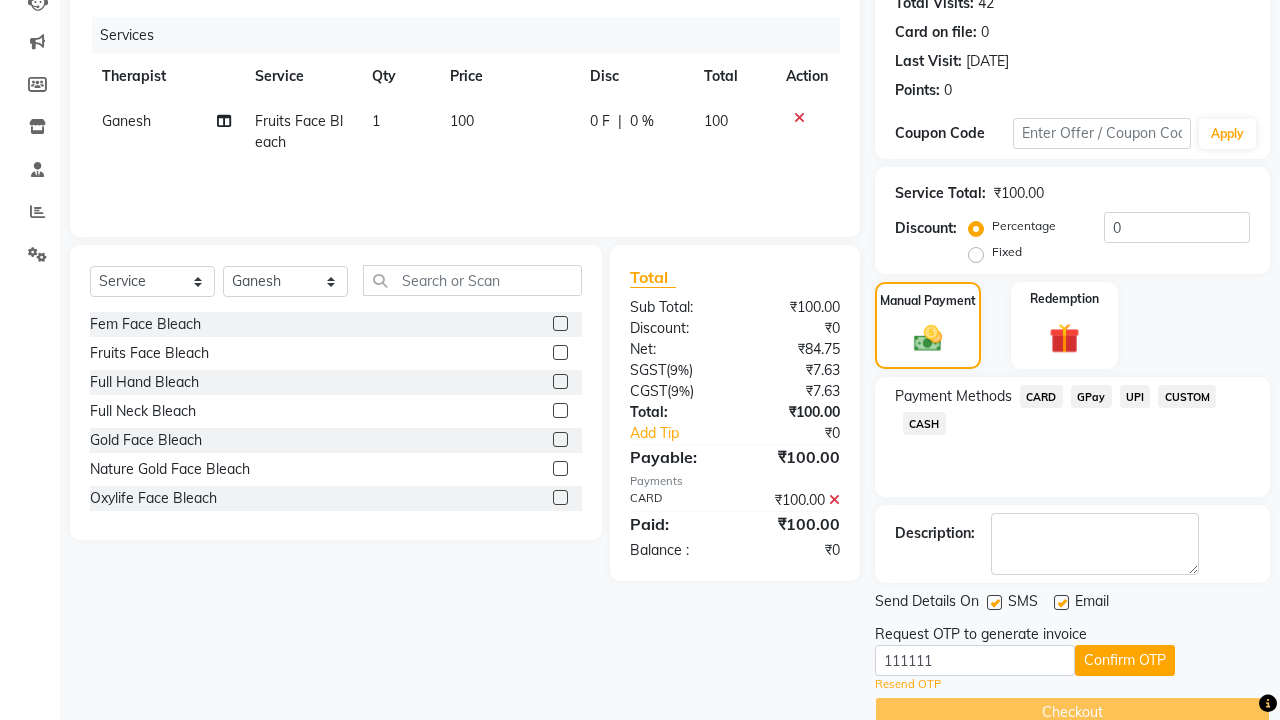 click at bounding box center (37, -195) 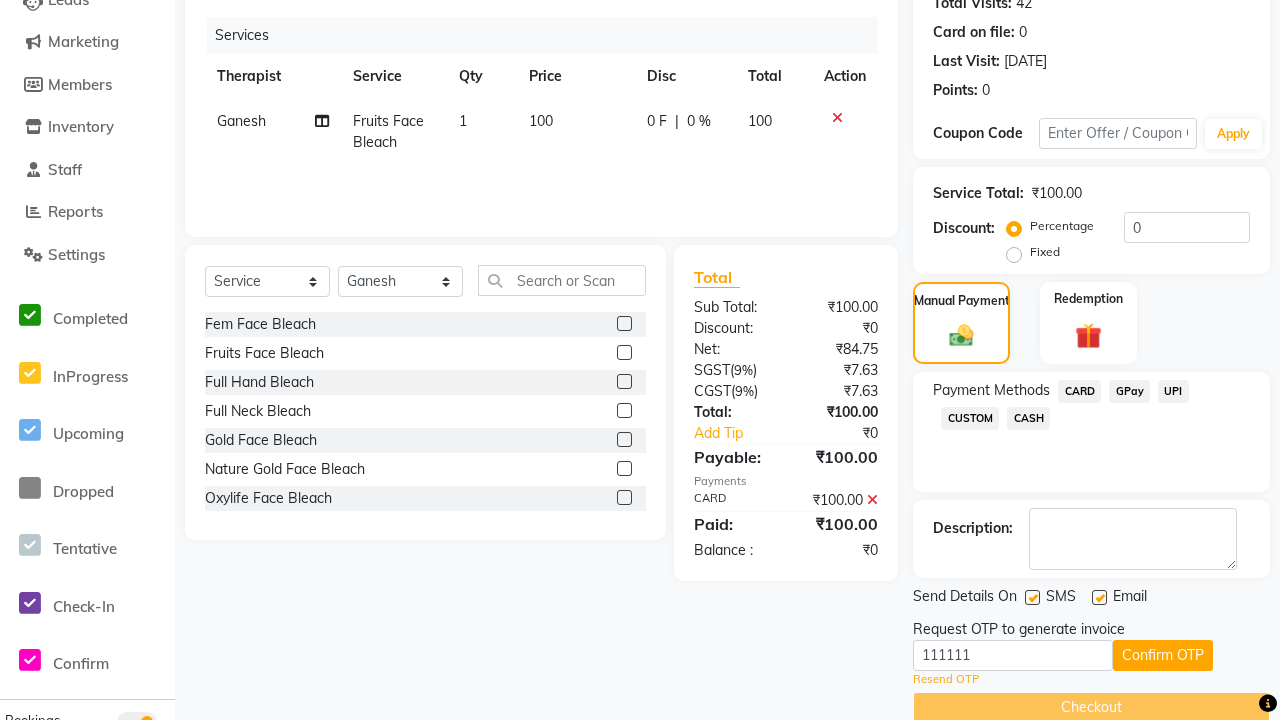 scroll, scrollTop: 0, scrollLeft: 0, axis: both 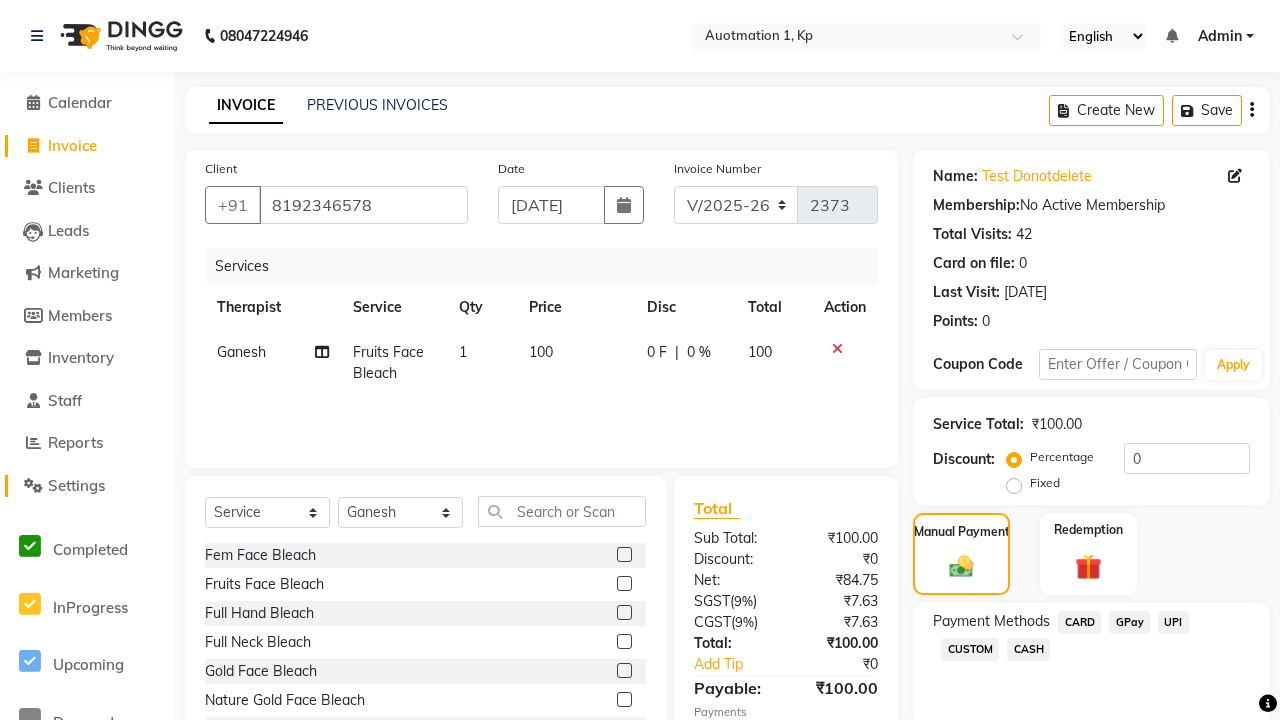 click on "Settings" 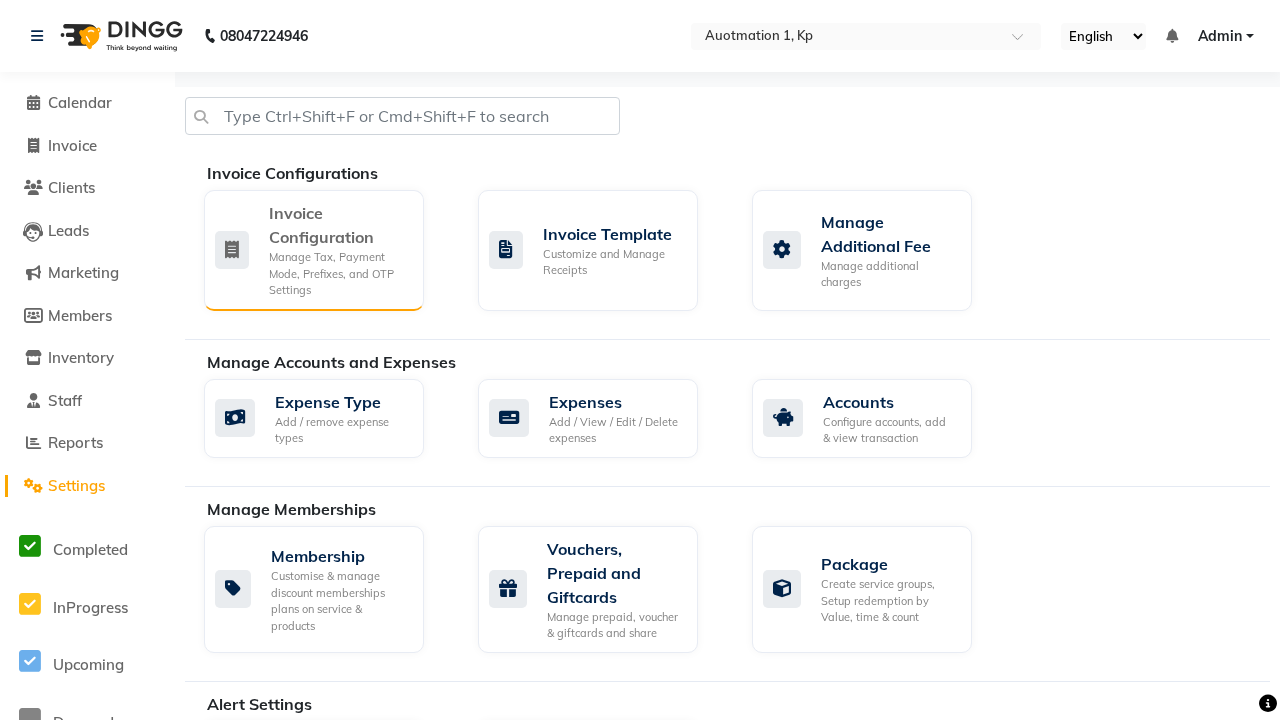 click on "Manage Tax, Payment Mode, Prefixes, and OTP Settings" 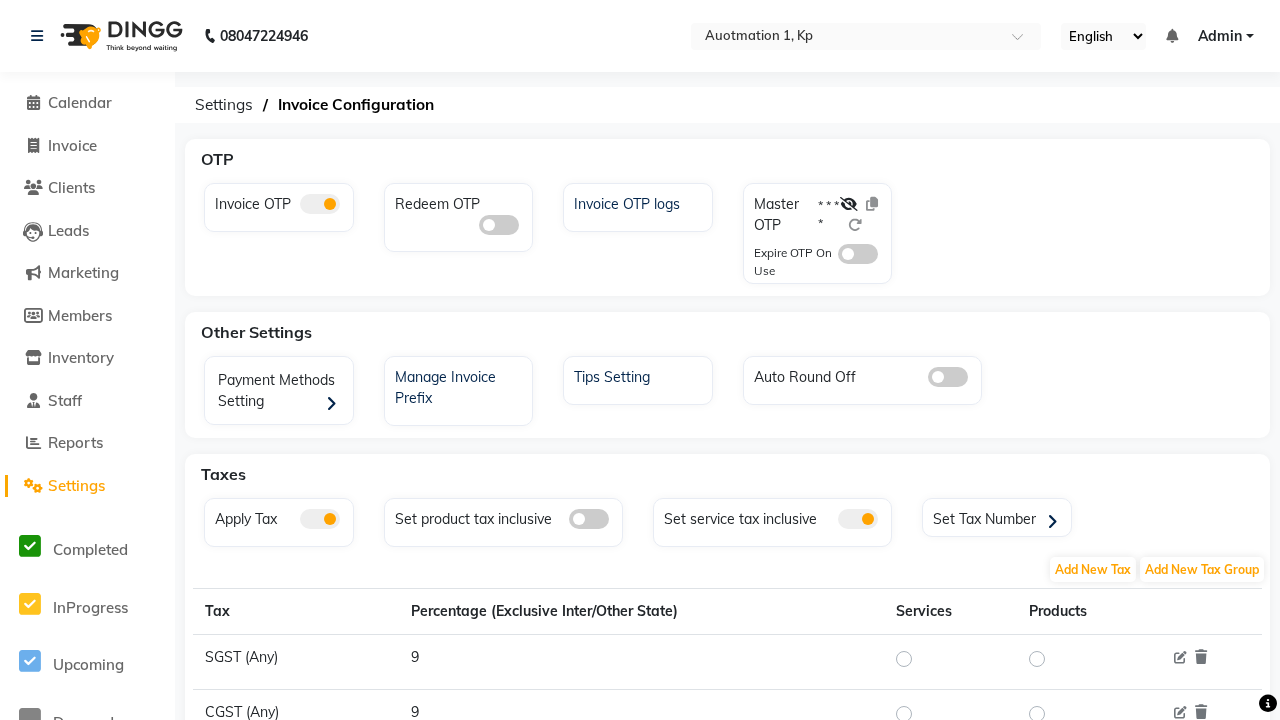 click 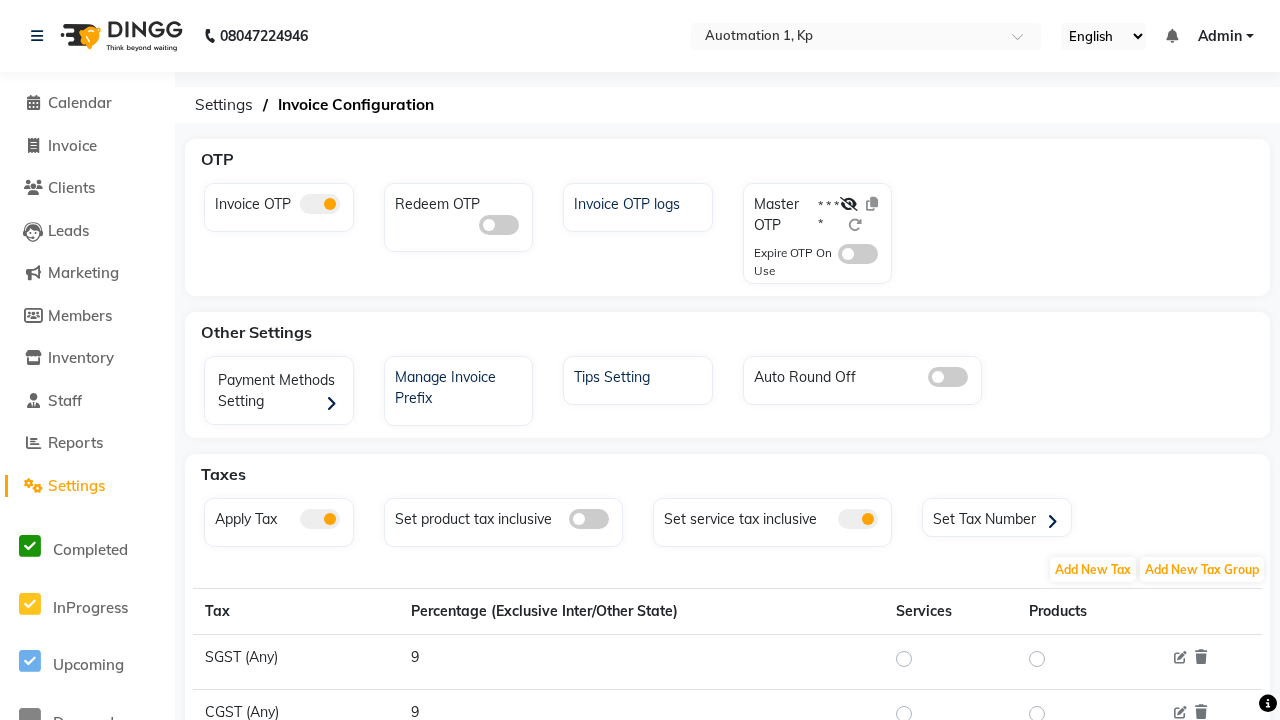 click 